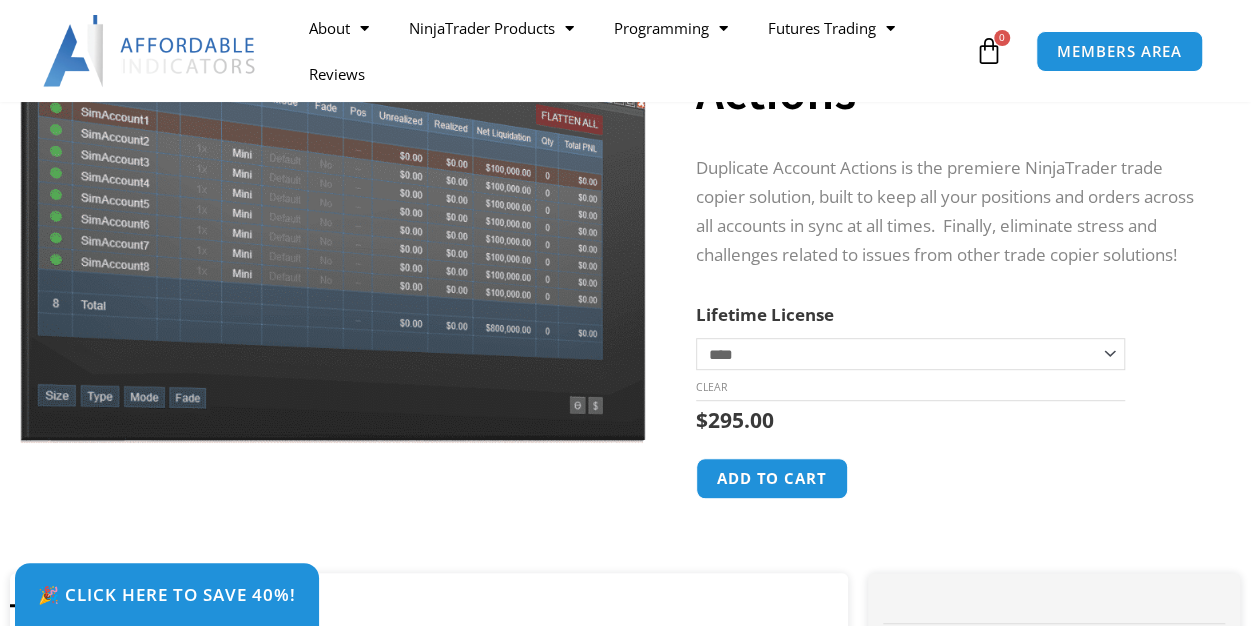scroll, scrollTop: 0, scrollLeft: 0, axis: both 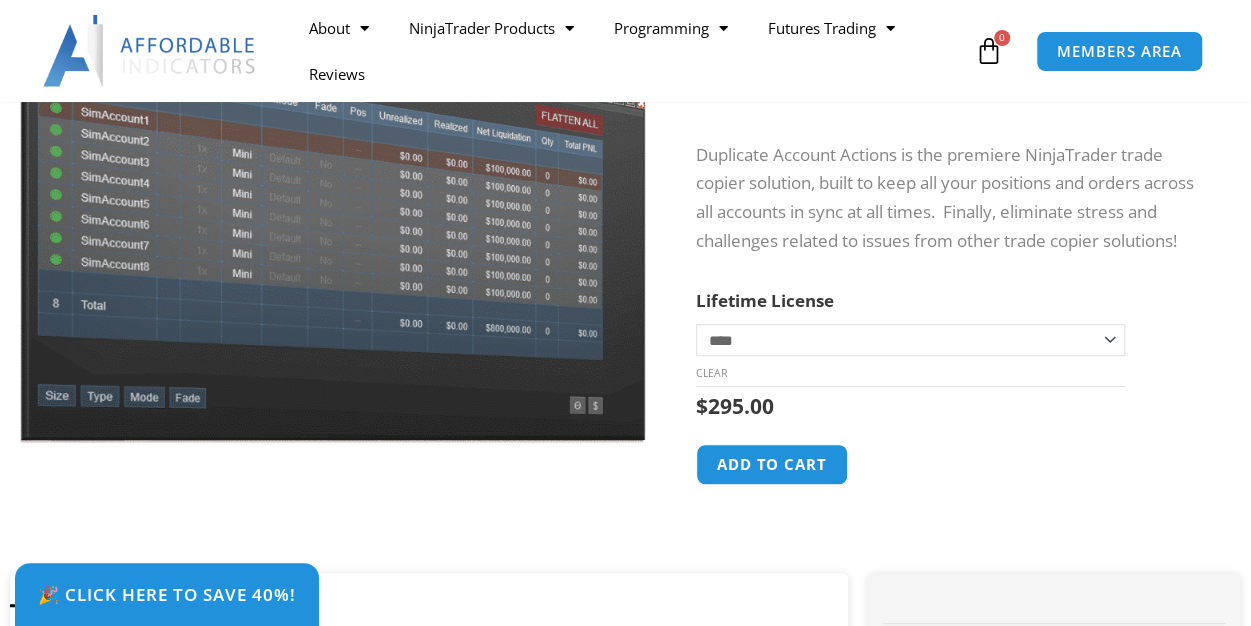 click on "**********" 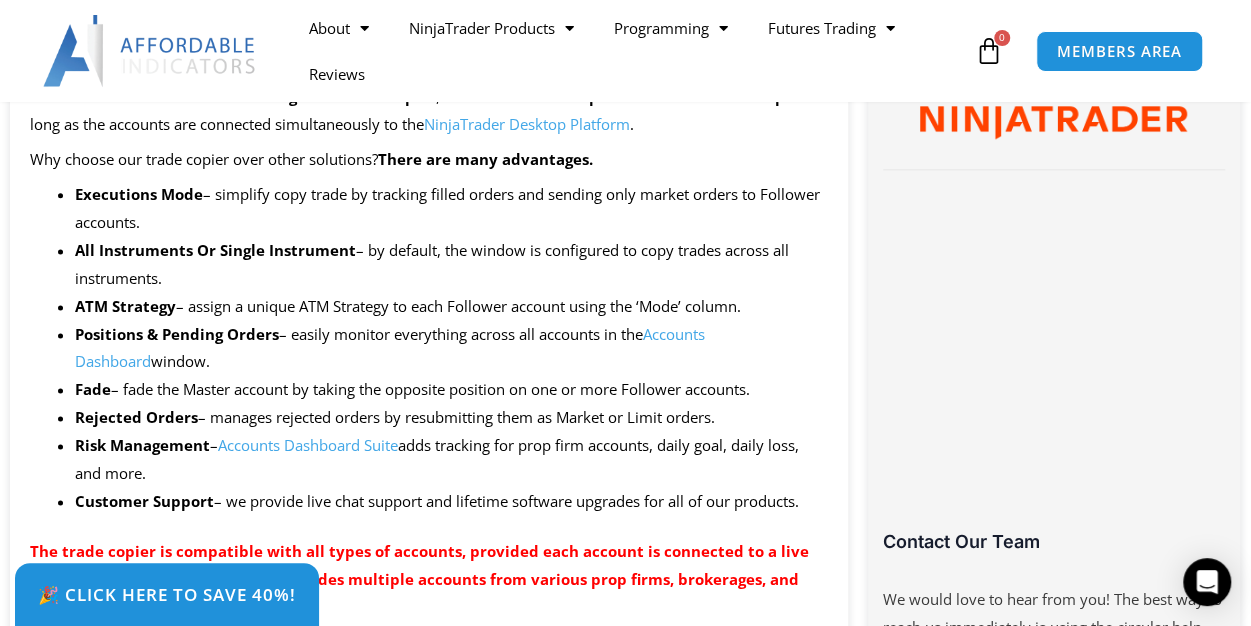 scroll, scrollTop: 1193, scrollLeft: 0, axis: vertical 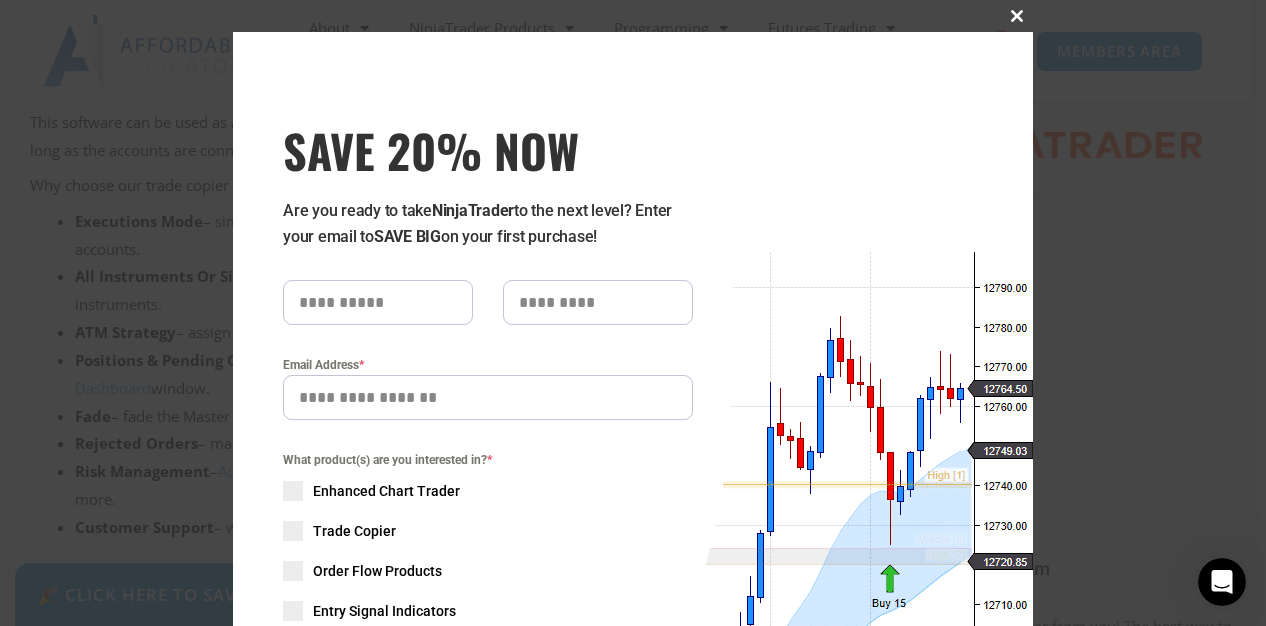 click at bounding box center [1017, 16] 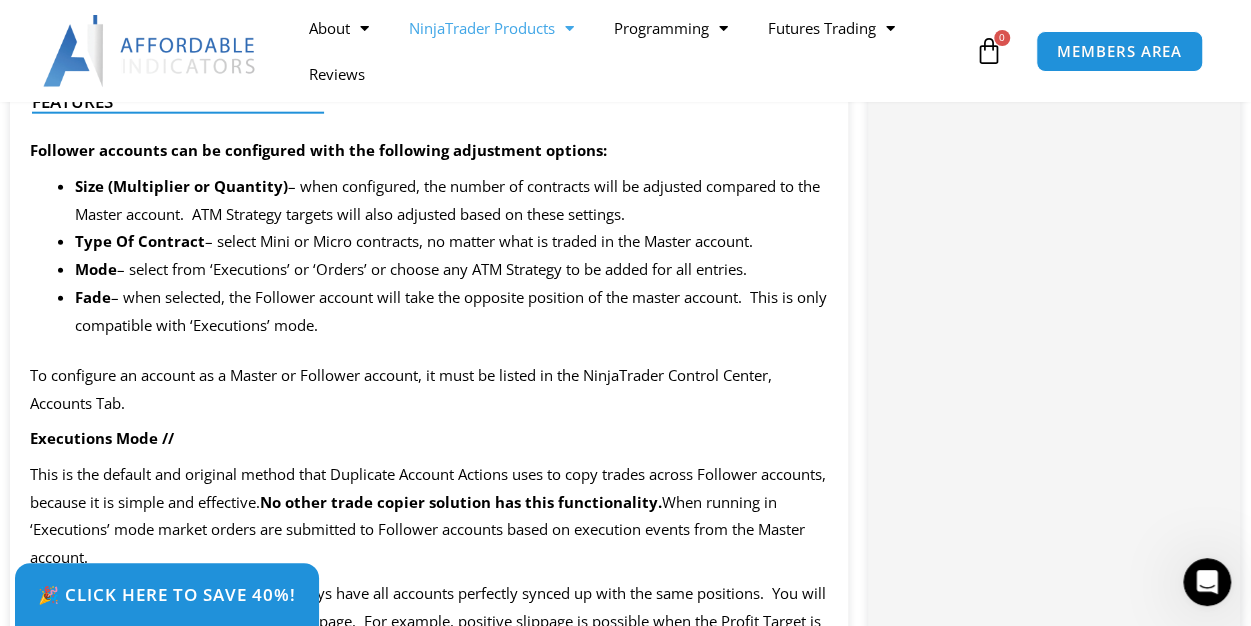 scroll, scrollTop: 2447, scrollLeft: 0, axis: vertical 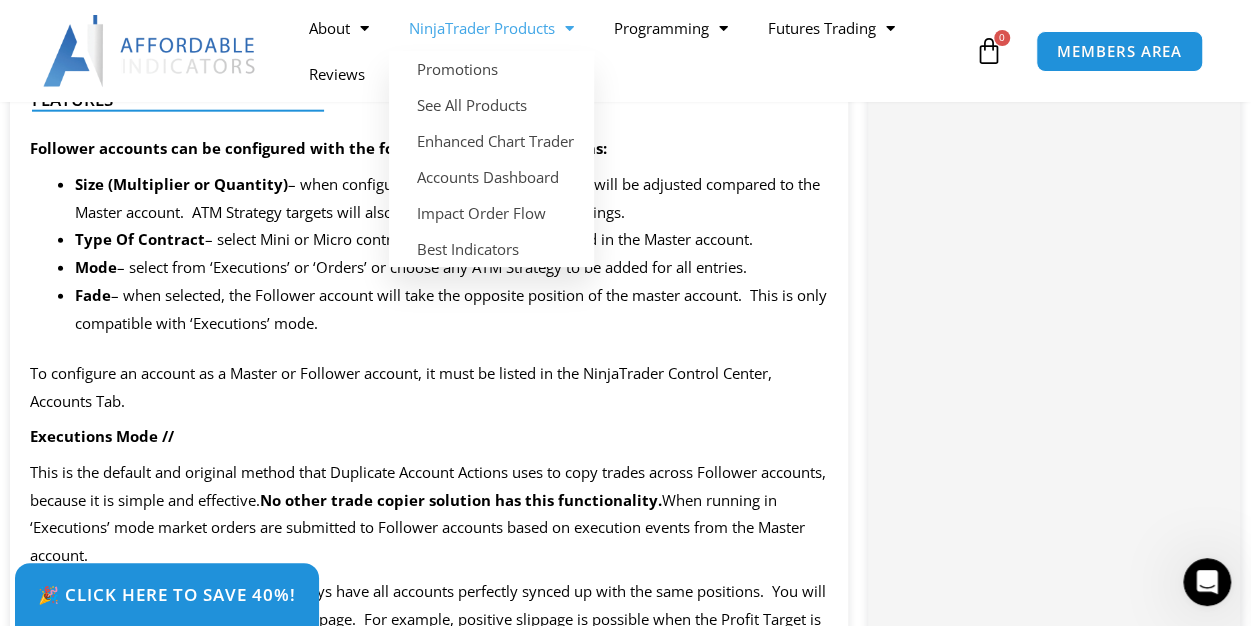 click on "Mode  – select from ‘Executions’ or ‘Orders’ or choose any ATM Strategy to be added for all entries." at bounding box center [451, 268] 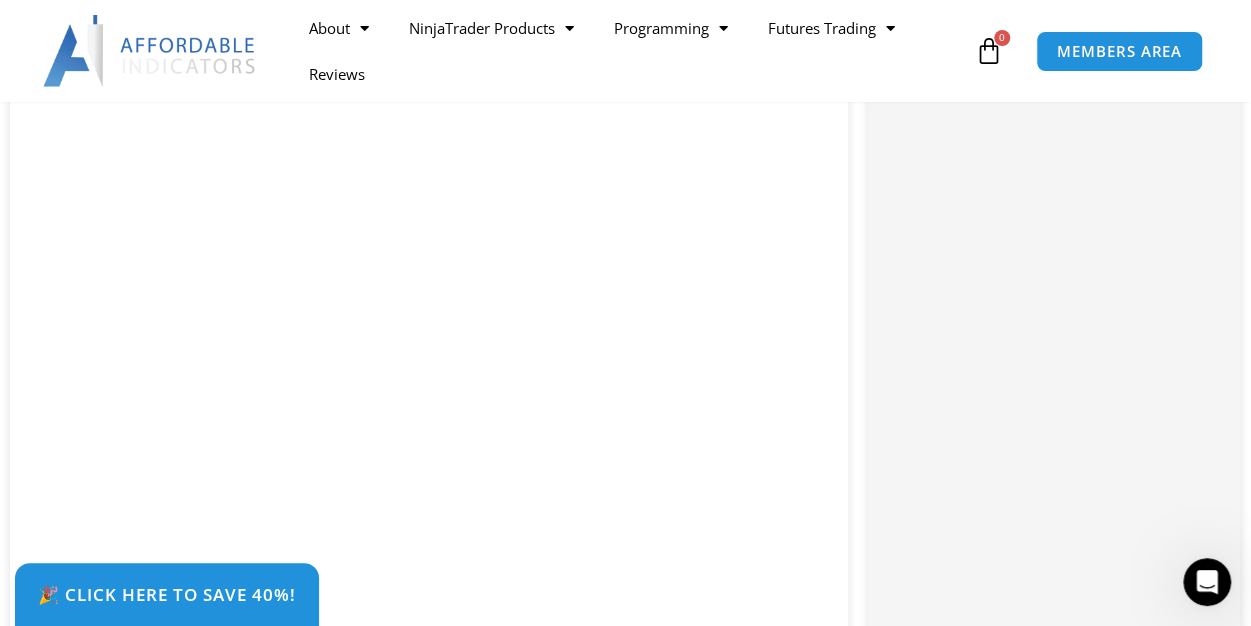 scroll, scrollTop: 4376, scrollLeft: 0, axis: vertical 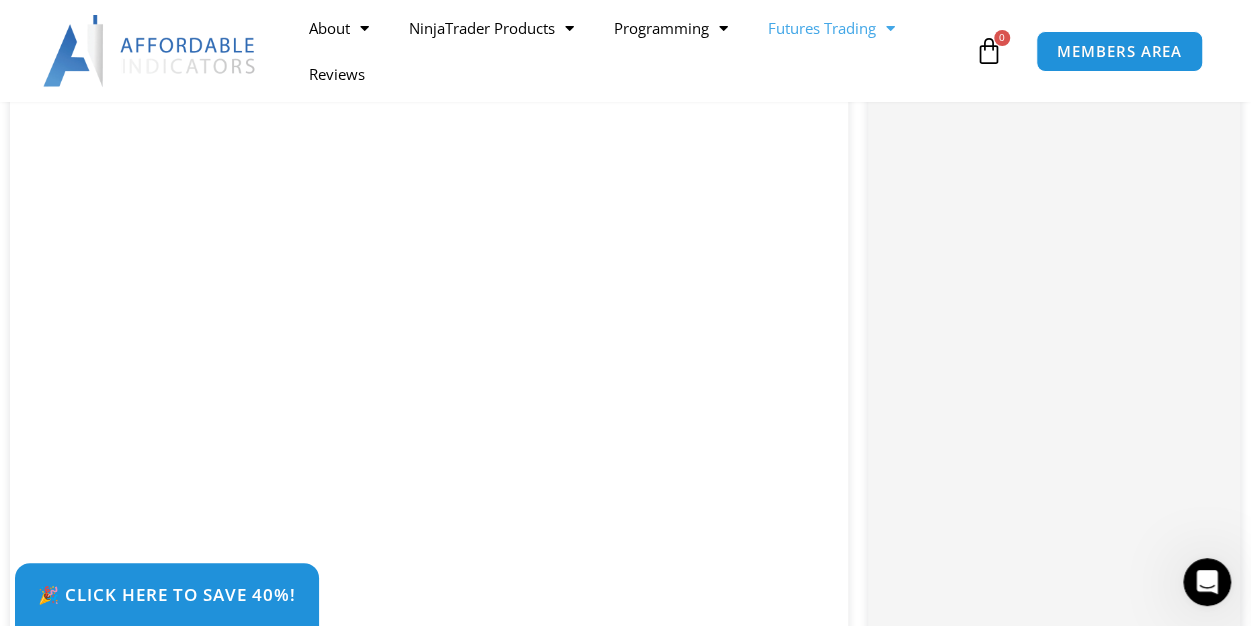 click on "Futures Trading" 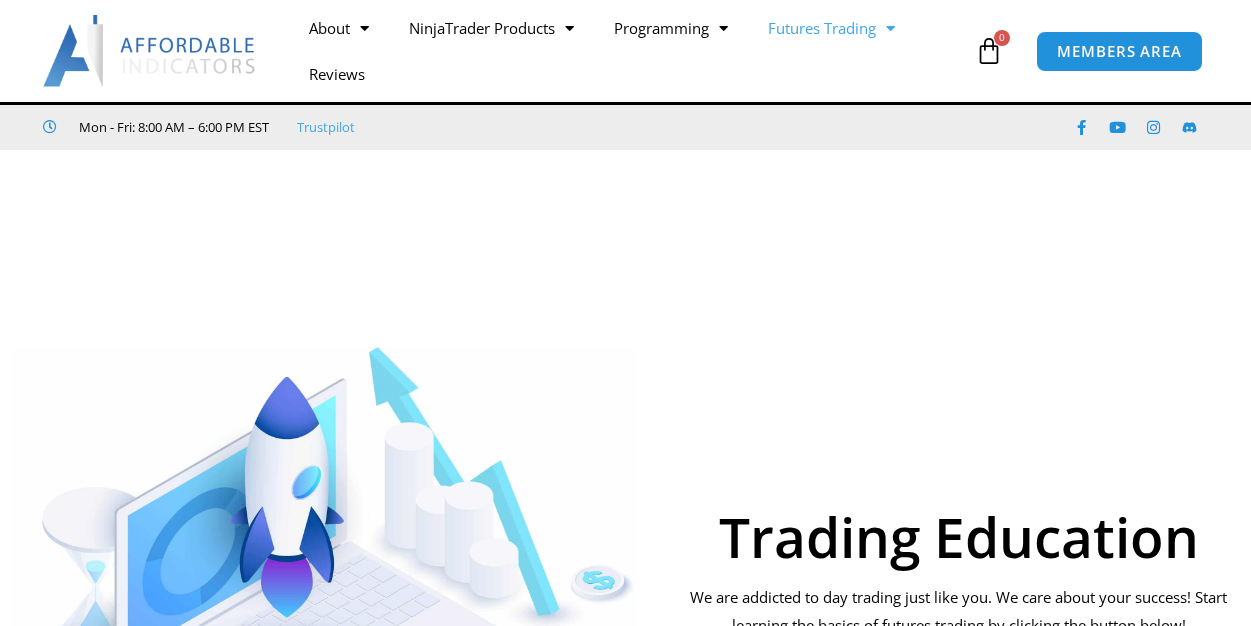 scroll, scrollTop: 837, scrollLeft: 0, axis: vertical 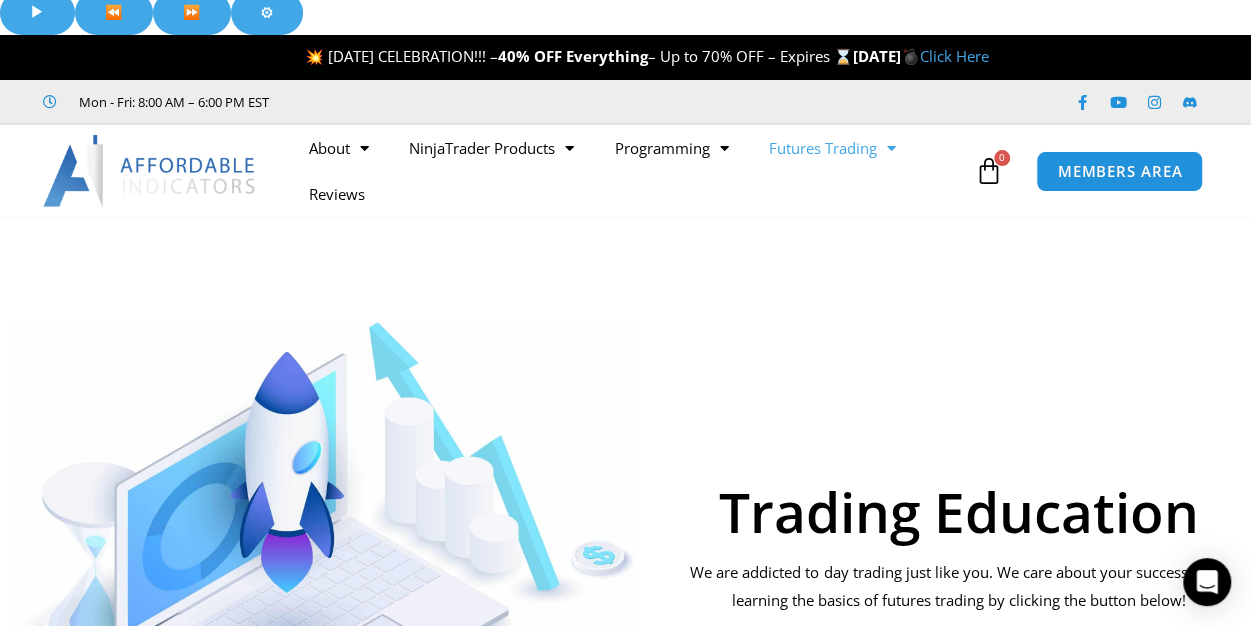 click on "Get Started" at bounding box center [958, 649] 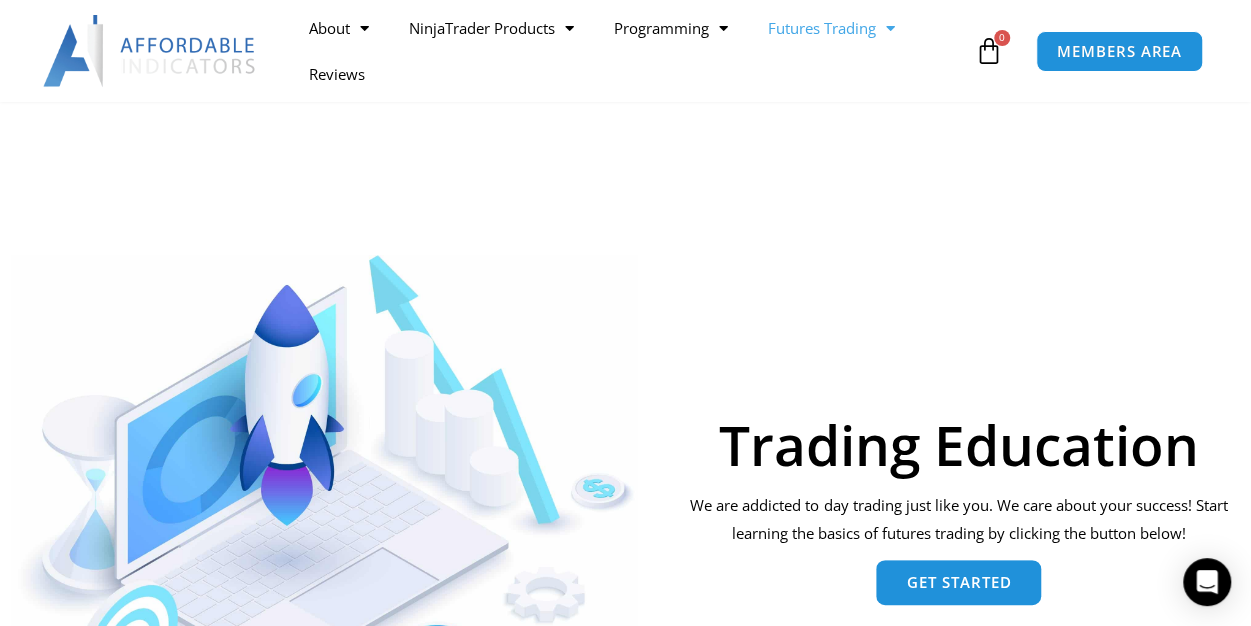 scroll, scrollTop: 887, scrollLeft: 0, axis: vertical 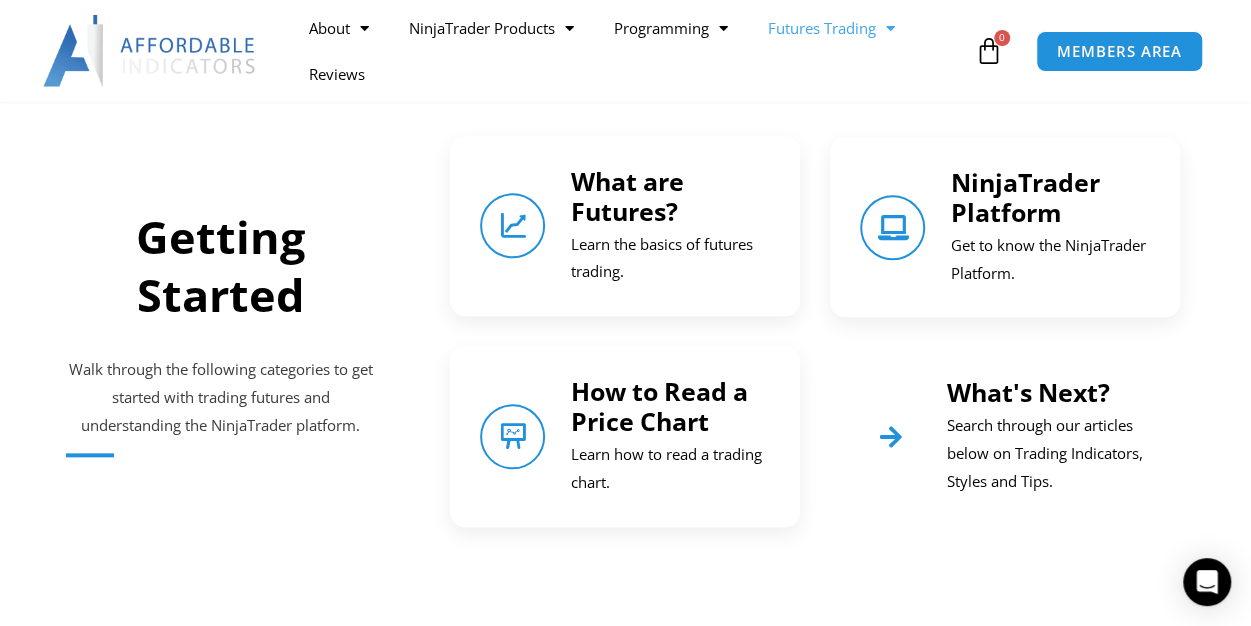 click on "Learn the basics of futures trading." at bounding box center [670, 259] 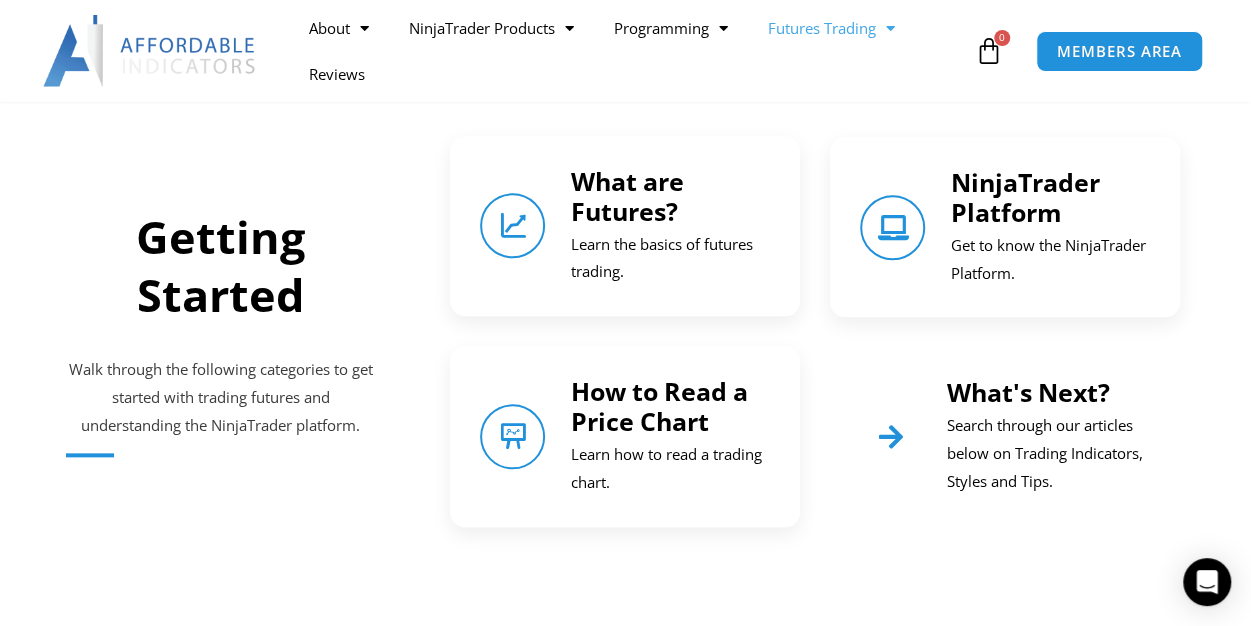 click at bounding box center (891, 437) 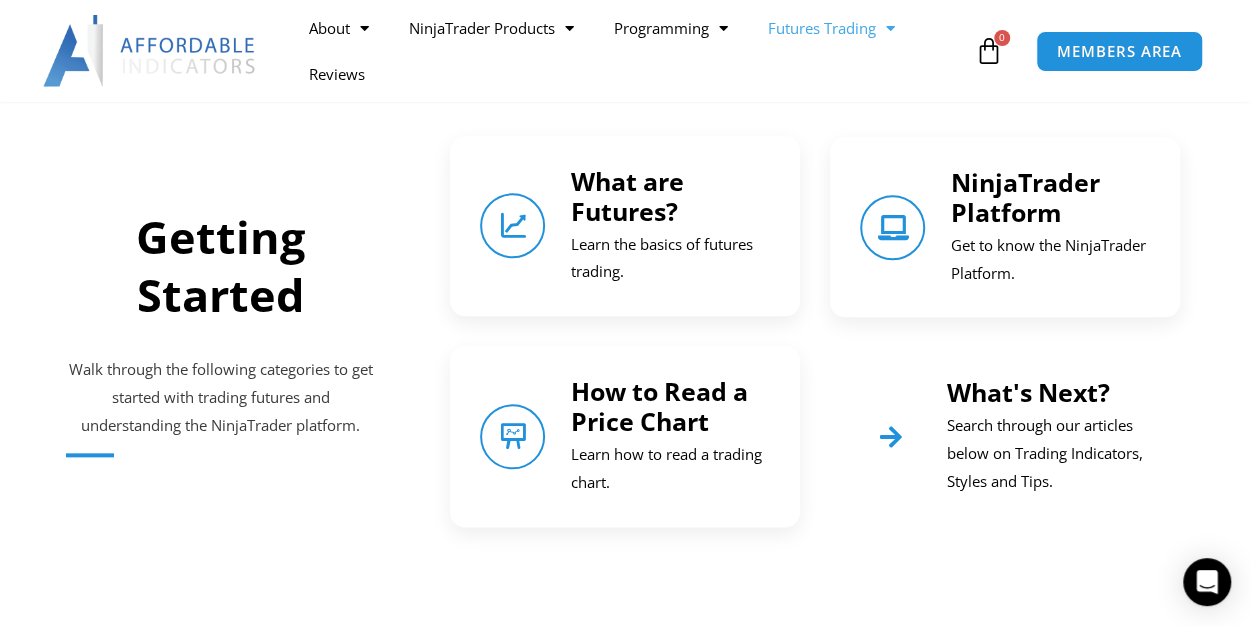 scroll, scrollTop: 1378, scrollLeft: 0, axis: vertical 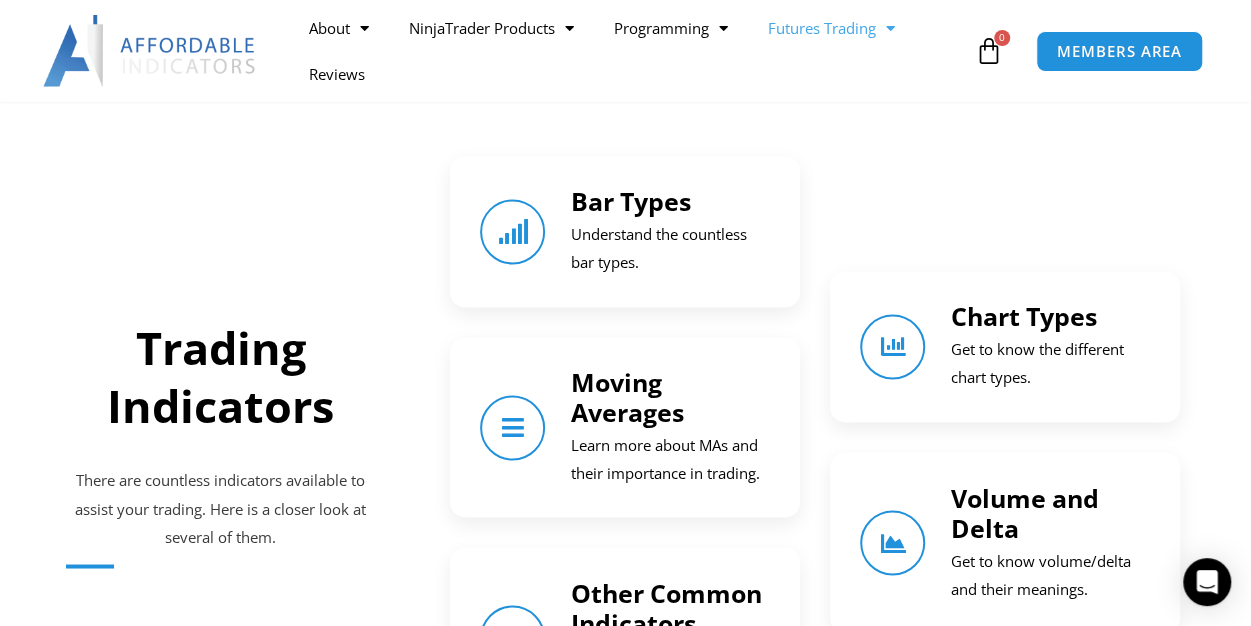 click on "Bar Types" at bounding box center [630, 201] 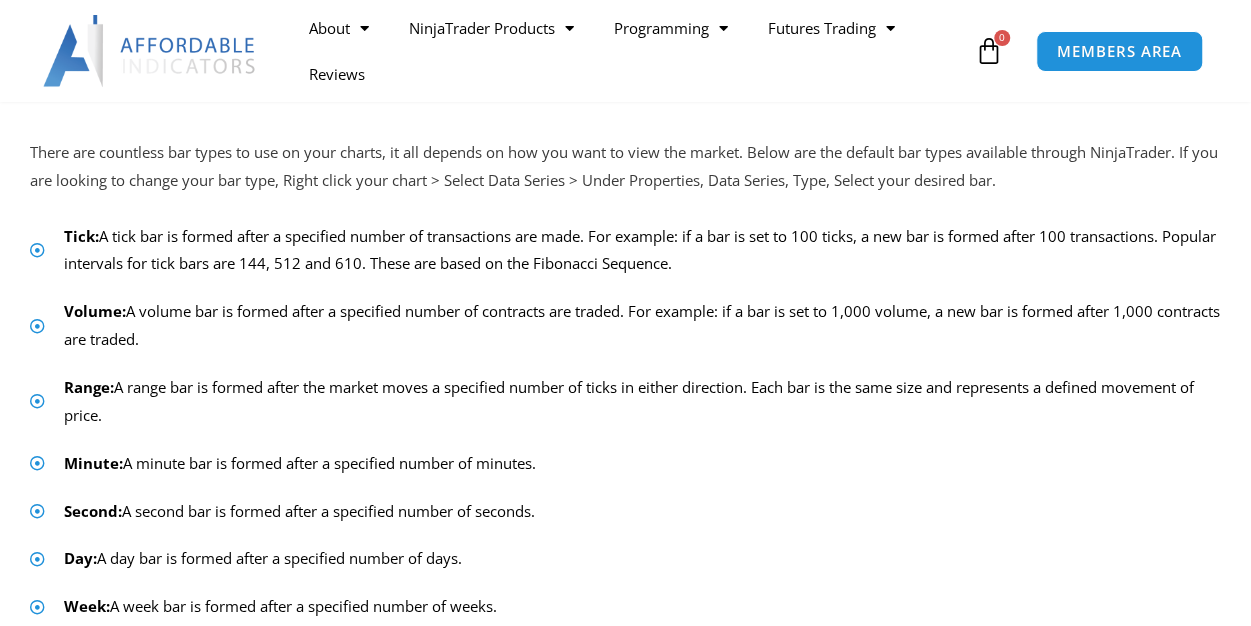 scroll, scrollTop: 349, scrollLeft: 0, axis: vertical 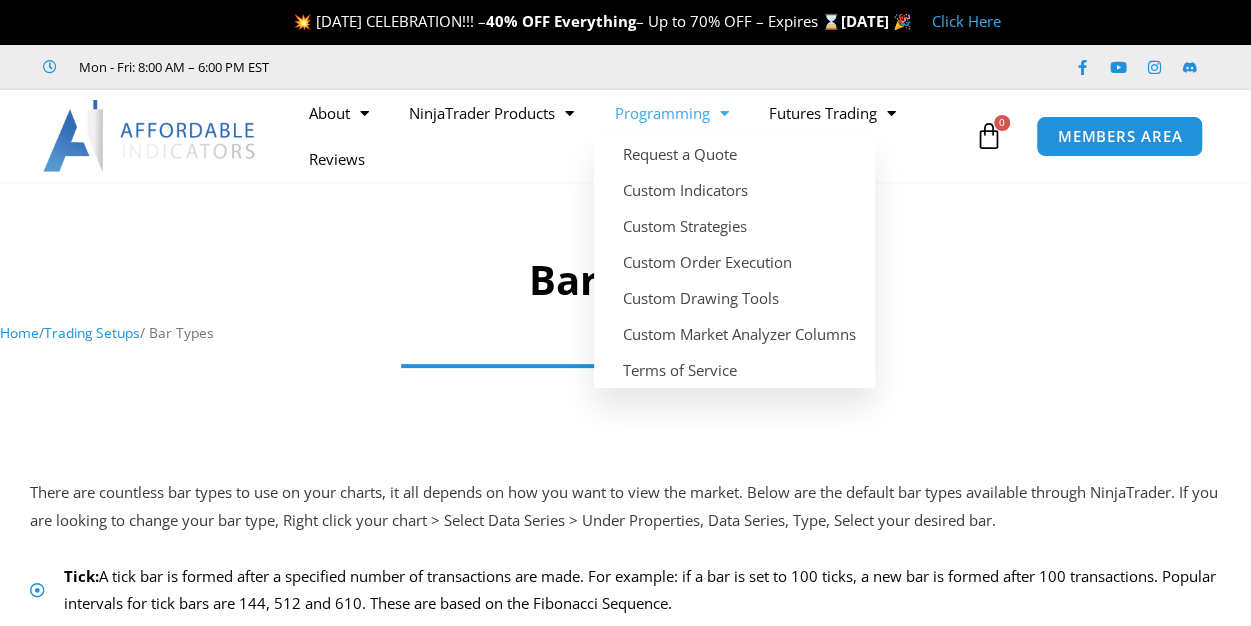 click on "Programming" 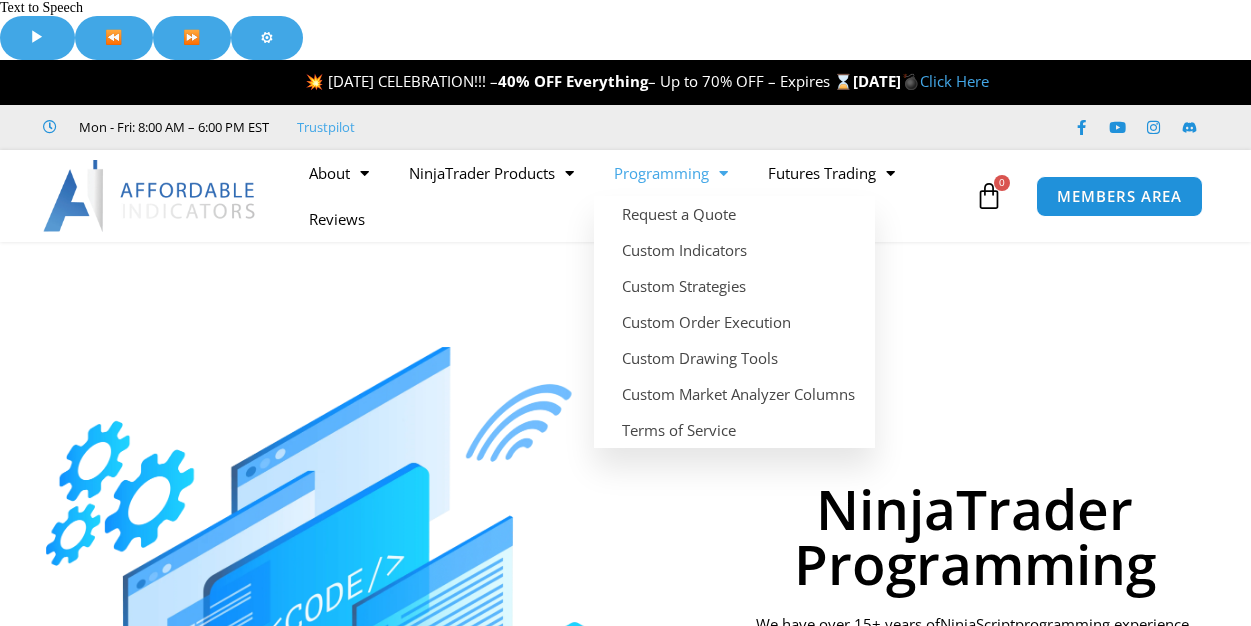 scroll, scrollTop: 0, scrollLeft: 0, axis: both 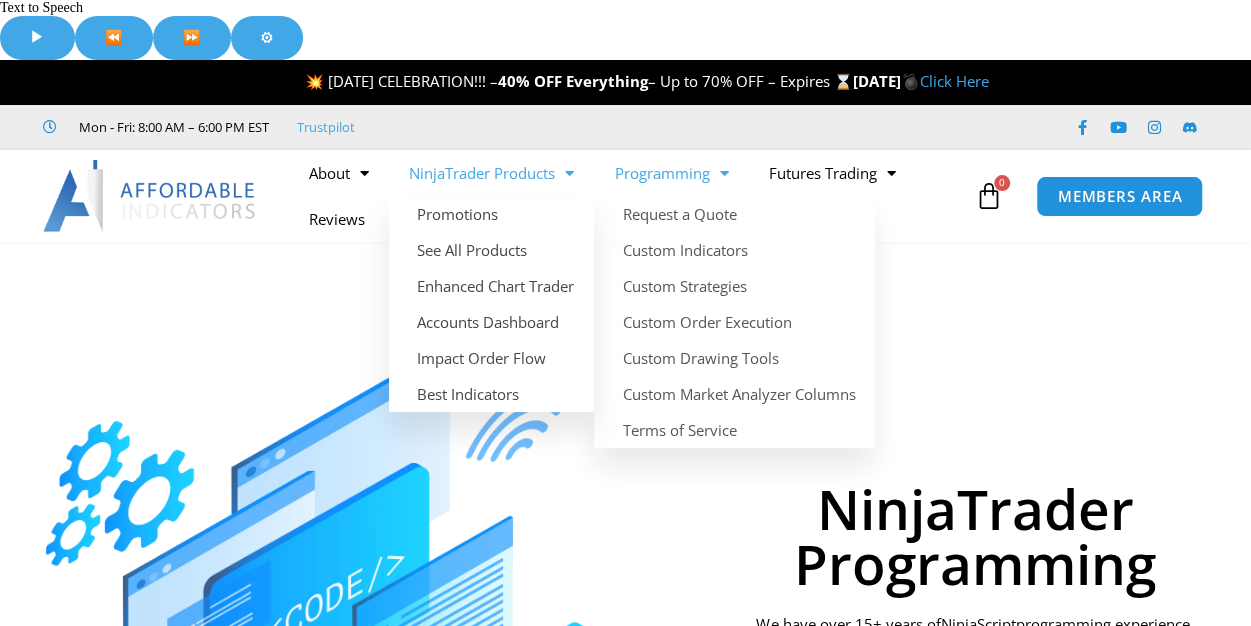 click 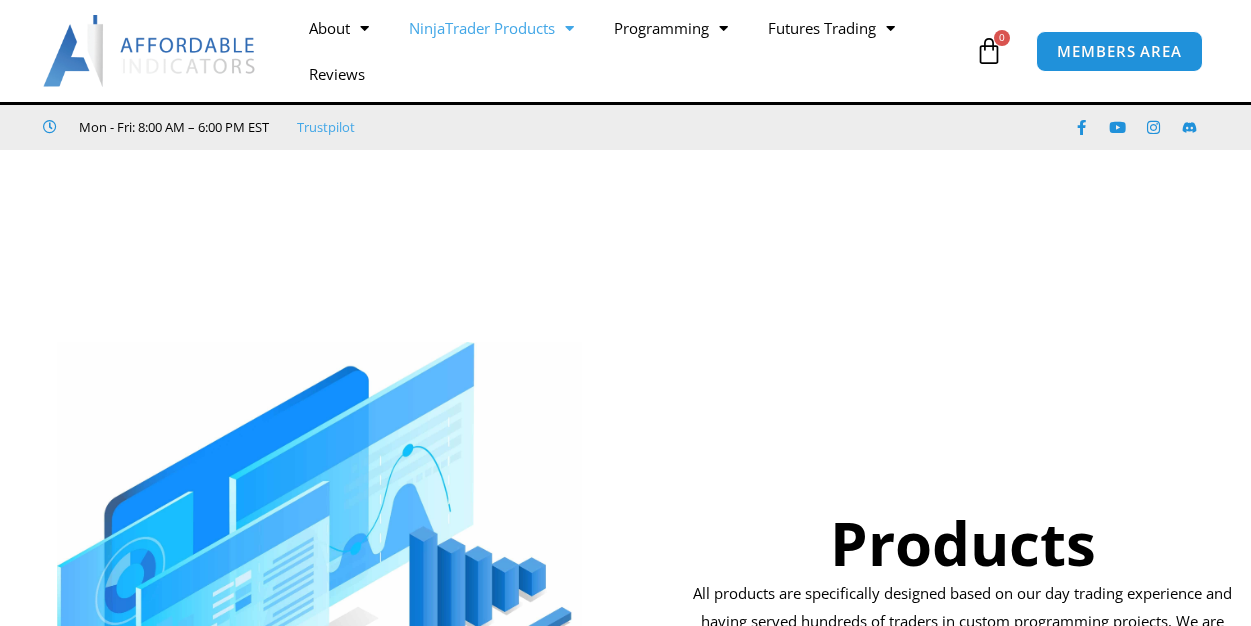 scroll, scrollTop: 852, scrollLeft: 0, axis: vertical 